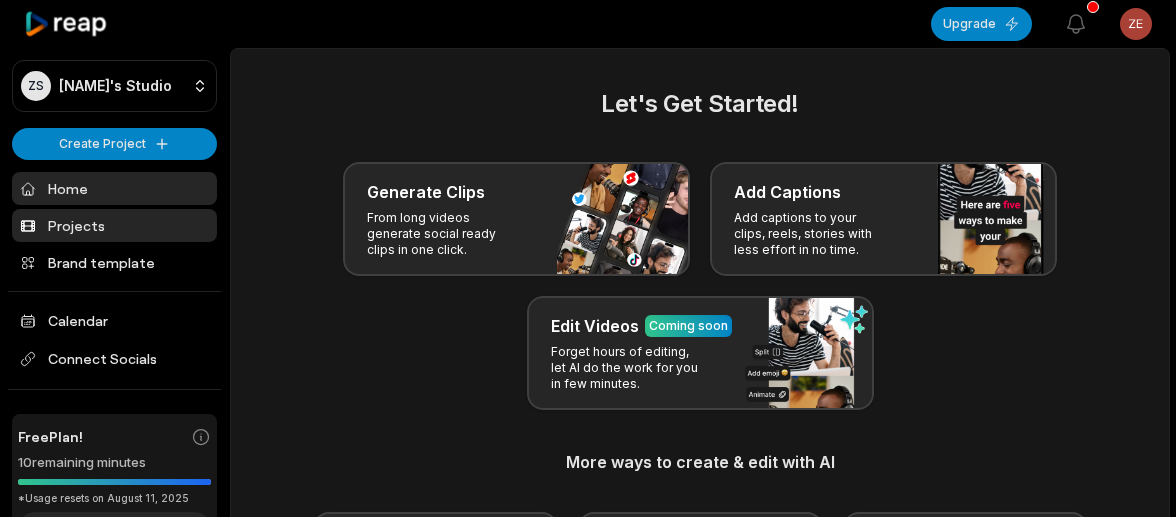 click on "Projects" at bounding box center [114, 225] 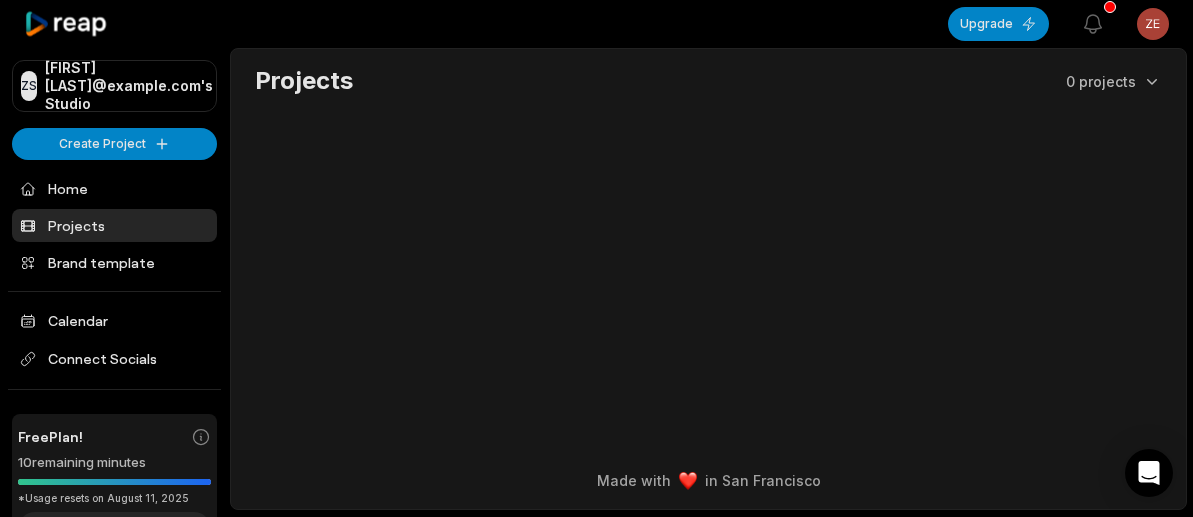 scroll, scrollTop: 0, scrollLeft: 0, axis: both 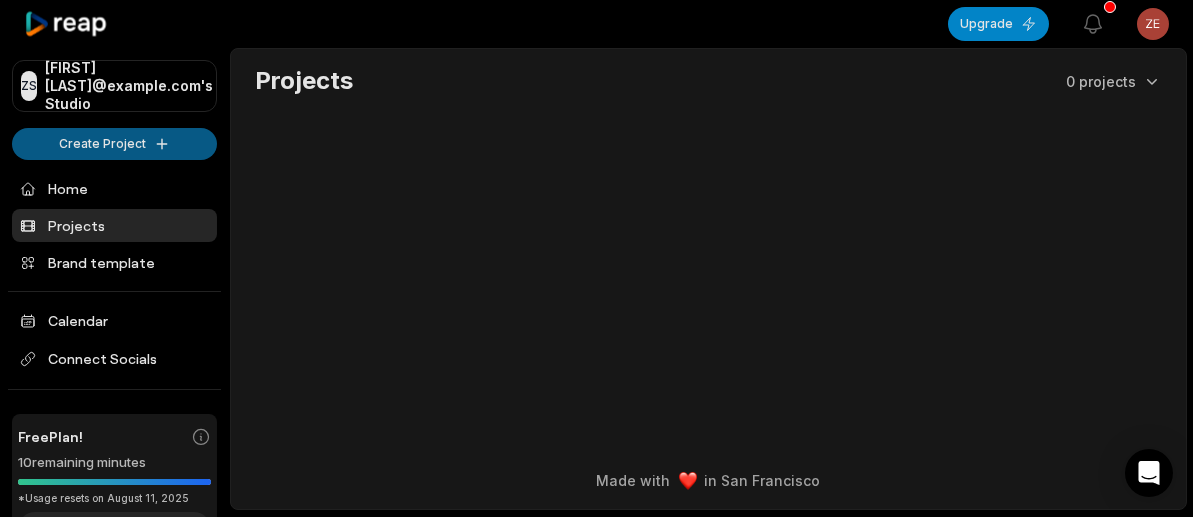 click on "[FIRST] [LAST]@example.com's Studio Create Project Home Projects Brand template Calendar Connect Socials Free Plan! 10 remaining minutes *Usage resets on [DATE], [YEAR] Upgrade Help Privacy Terms Open sidebar Upgrade View notifications Open user menu Projects 0 projects Made with in [CITY]" at bounding box center [596, 258] 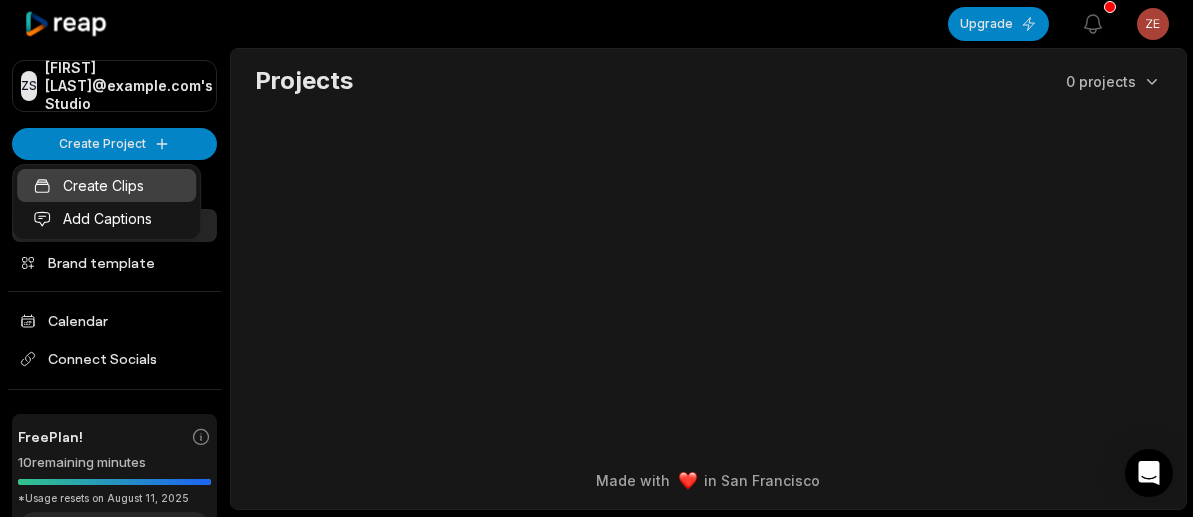click on "Create Clips" at bounding box center (106, 185) 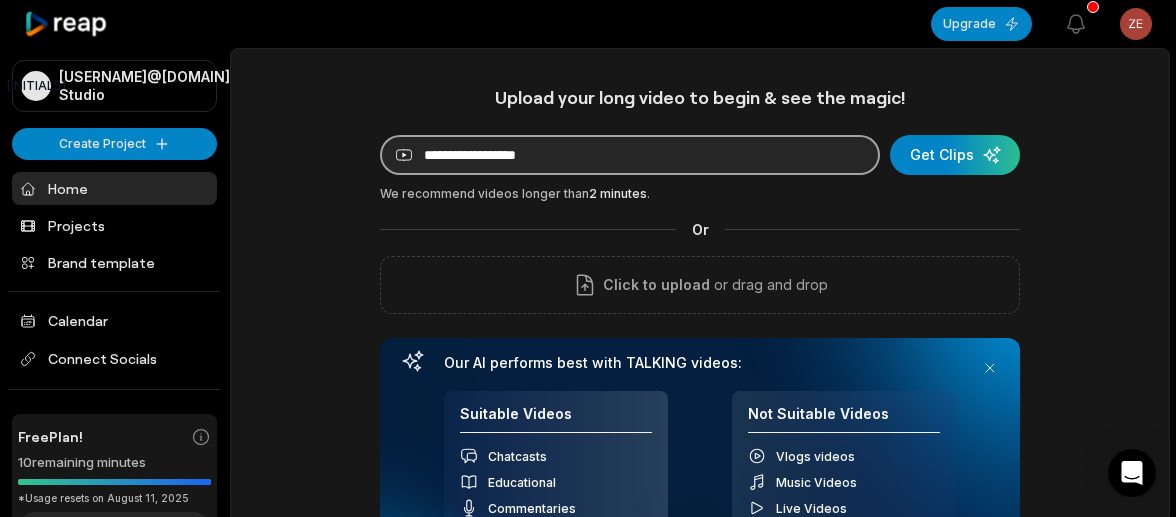 click at bounding box center [630, 155] 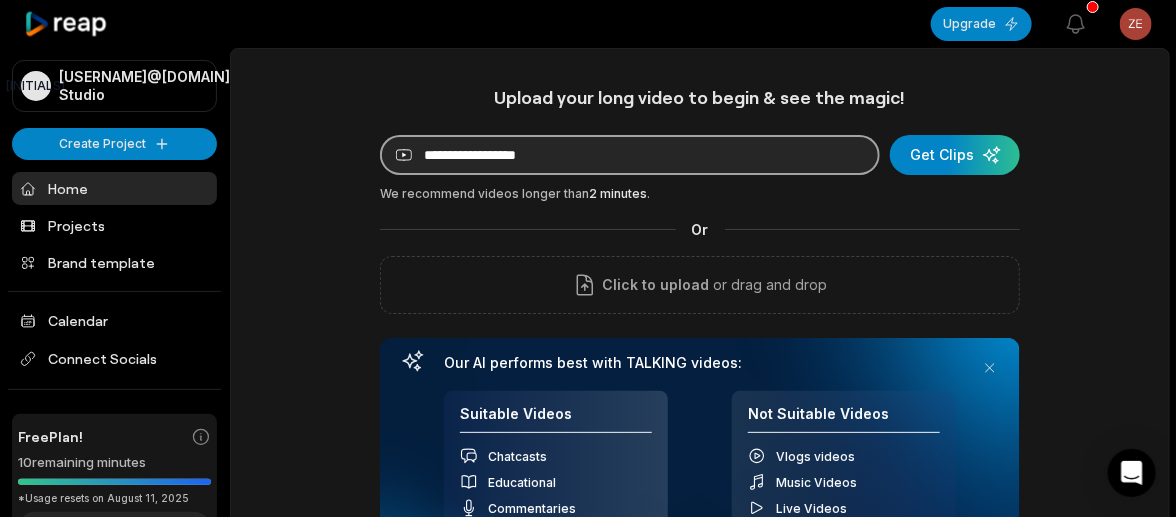 scroll, scrollTop: 0, scrollLeft: 0, axis: both 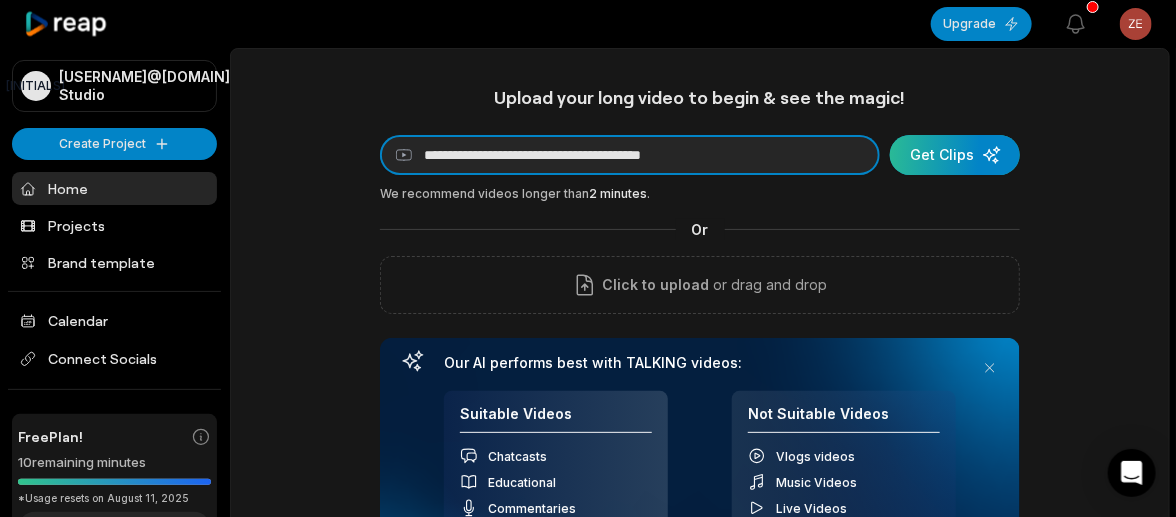 type on "**********" 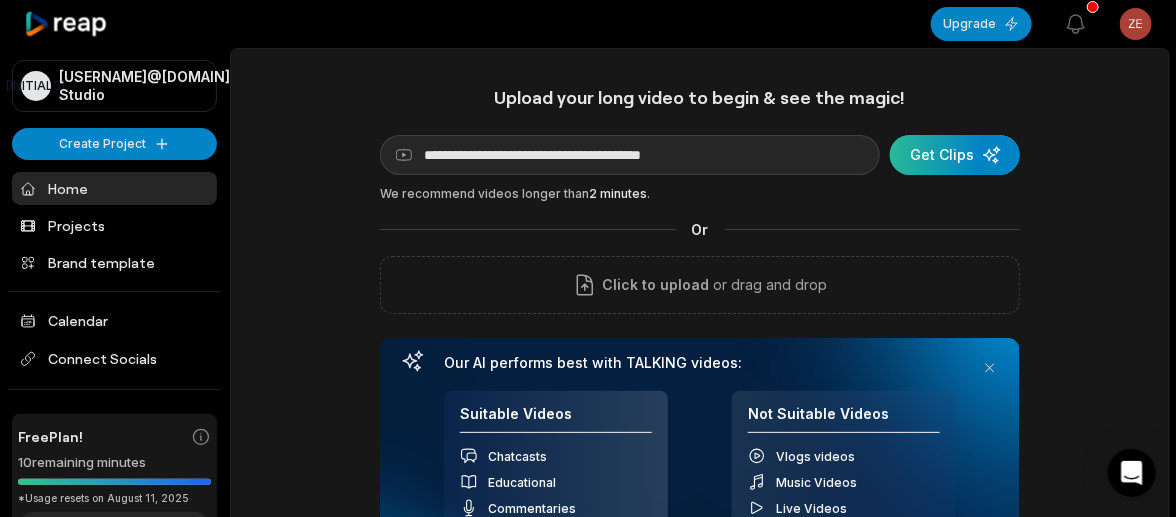 click at bounding box center [955, 155] 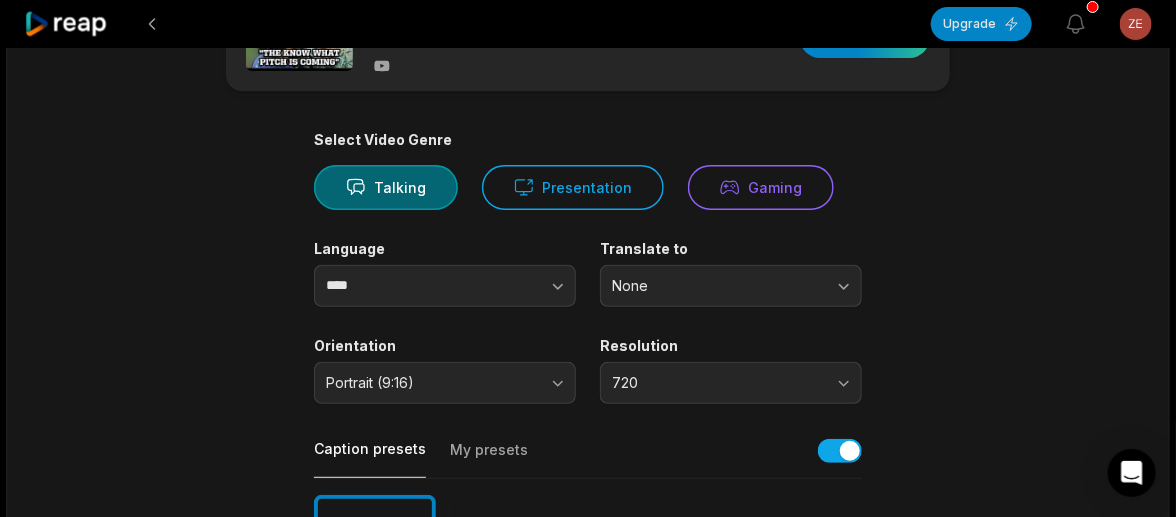 scroll, scrollTop: 300, scrollLeft: 0, axis: vertical 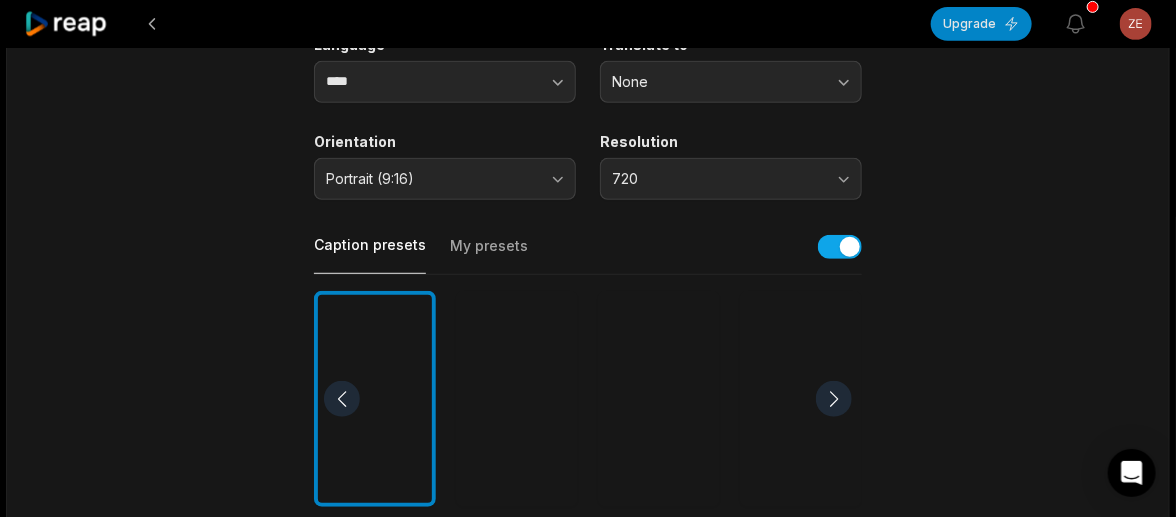 click at bounding box center (659, 399) 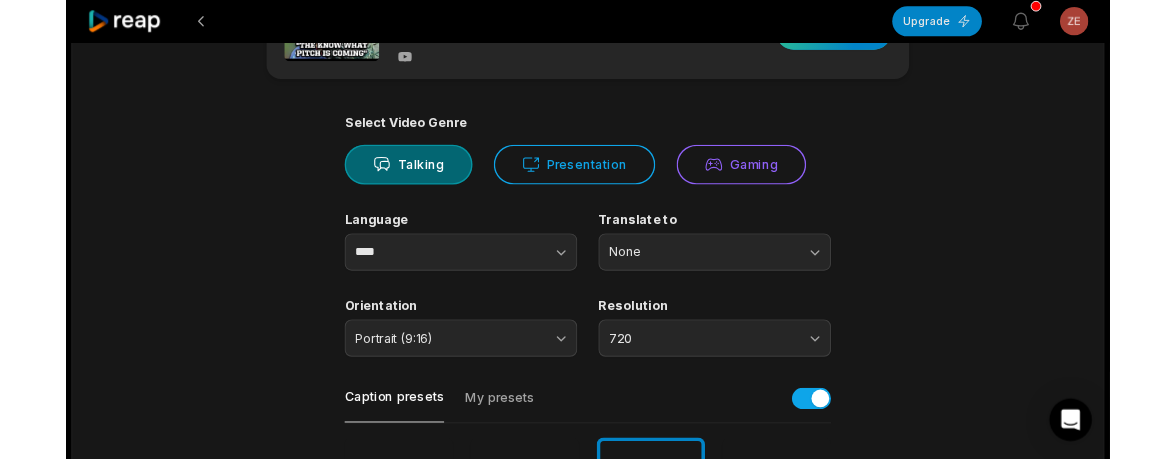 scroll, scrollTop: 0, scrollLeft: 0, axis: both 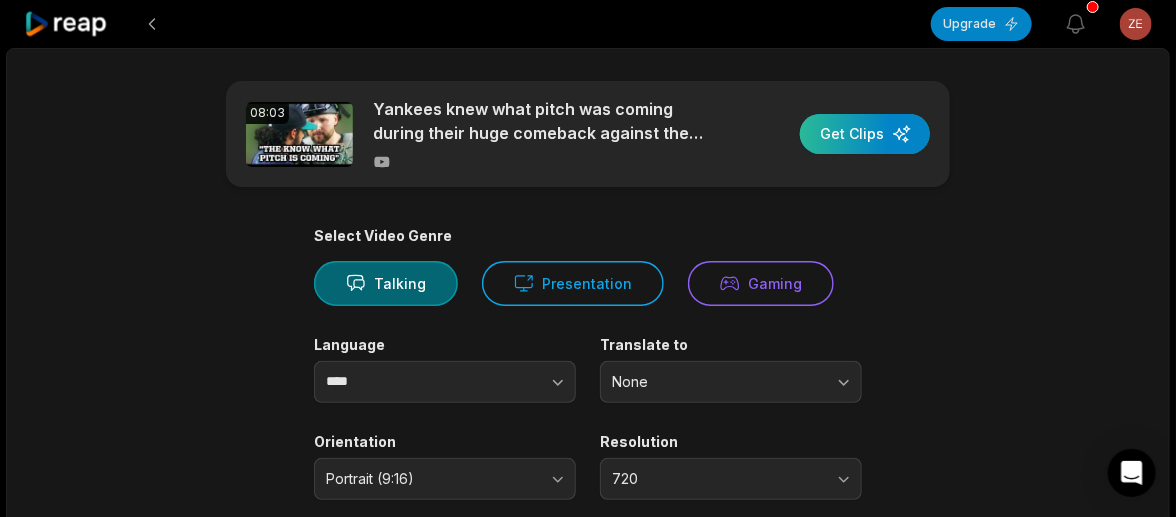 click at bounding box center [865, 134] 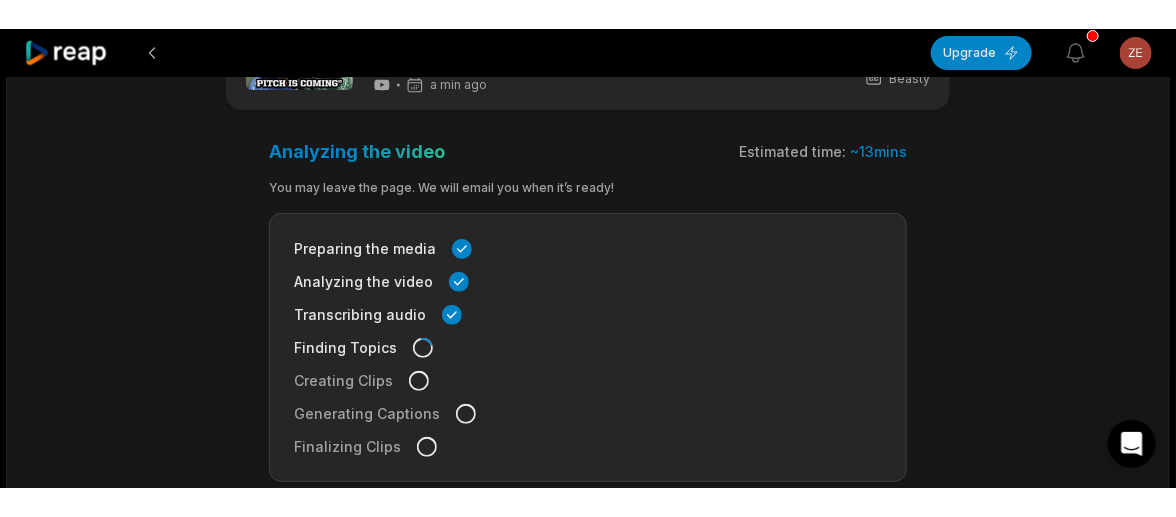 scroll, scrollTop: 199, scrollLeft: 0, axis: vertical 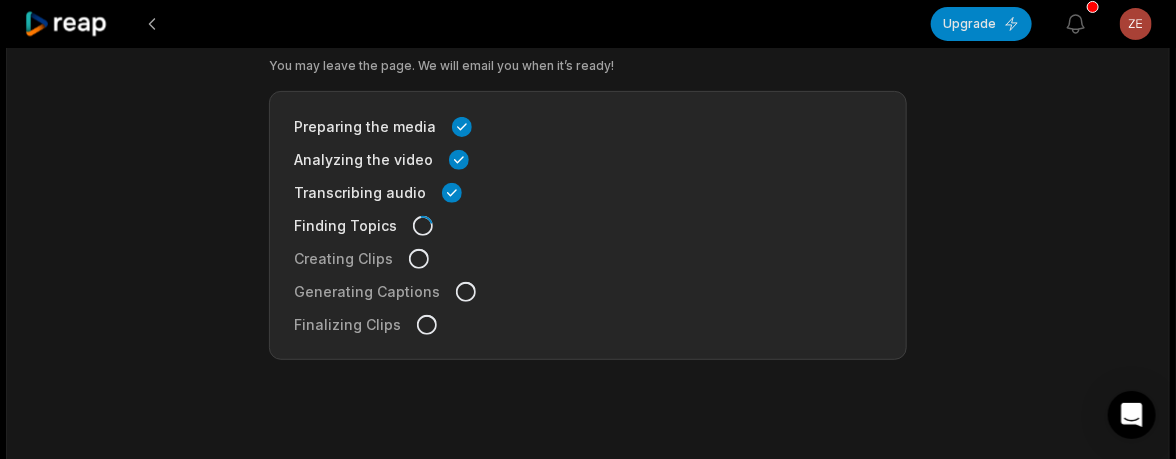 click on "Upgrade View notifications Open user menu 08:03 Yankees knew what pitch was coming during their huge comeback against the Mariners, a breakdown 4 min ago 00:00  -  08:03 Portrait 0   fps Beasty Analyzing the video Estimated time:   ~ 12  mins You may leave the page. We will email you when it’s ready! Preparing the media Analyzing the video Transcribing audio Finding Topics Creating Clips Generating Captions Finalizing Clips Made with   in San Francisco
Yankees knew what pitch was coming during their huge comeback against the Mariners, a breakdown" at bounding box center (588, 30) 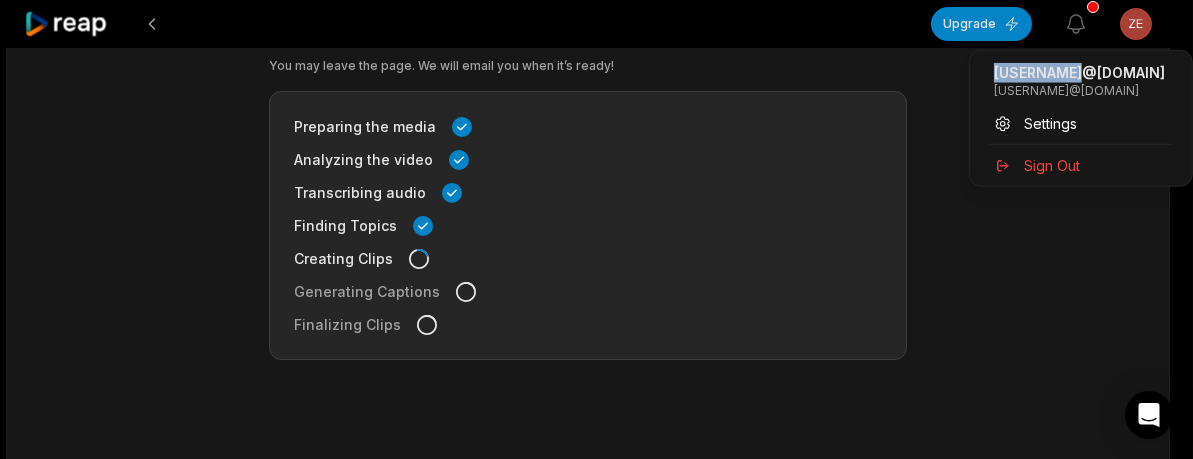 drag, startPoint x: 1081, startPoint y: 72, endPoint x: 997, endPoint y: 71, distance: 84.00595 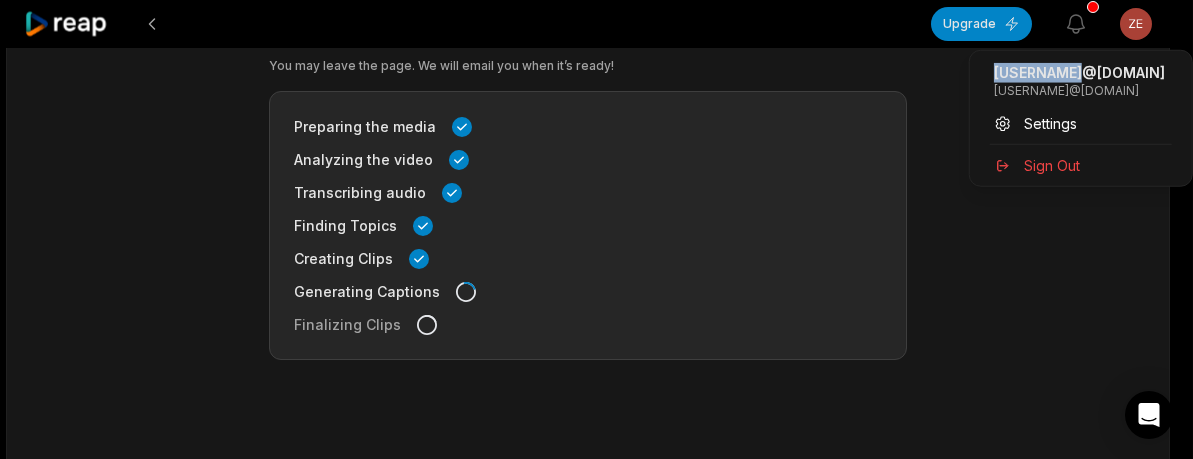 drag, startPoint x: 1165, startPoint y: 90, endPoint x: 990, endPoint y: 102, distance: 175.41095 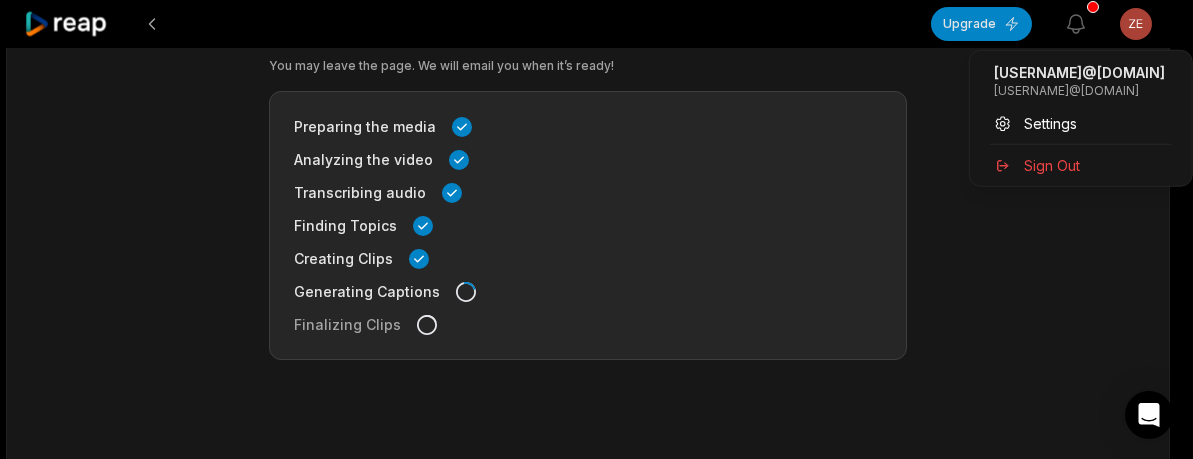click on "[USERNAME]@[DOMAIN]" at bounding box center (1081, 73) 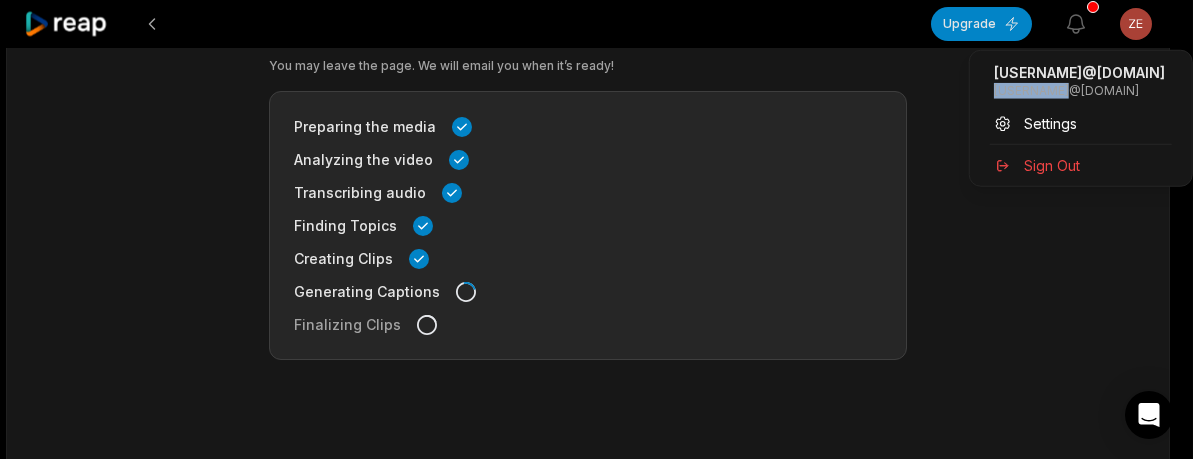 drag, startPoint x: 1067, startPoint y: 89, endPoint x: 994, endPoint y: 96, distance: 73.33485 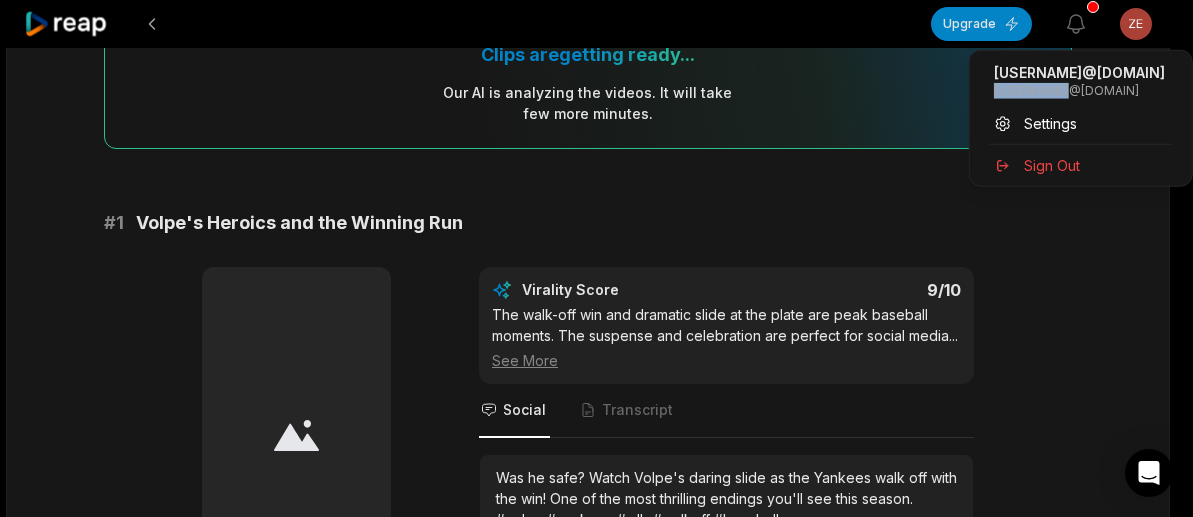 click on "Upgrade View notifications Open user menu 08:03 Yankees knew what pitch was coming during their huge comeback against the Mariners, a breakdown 8 min ago English en 00:00  -  08:03 Portrait 60   fps Beasty Clips are  getting ready... Our AI is analyzing the video s . It will take few more minutes. # 1 Volpe's Heroics and the Winning Run Edit Virality Score 9 /10 The walk-off win and dramatic slide at the plate are peak baseball moments. The suspense and celebration are perfect for social media ...   See More Social Transcript Was he safe? Watch Volpe's daring slide as the Yankees walk off with the win! One of the most thrilling endings you'll see this season. #volpe #yankees #mlb #walkoff #baseball # 2 Bases Loaded: The Game-Tying Hit Edit Virality Score 8.7 /10 This is a classic high-stakes baseball moment with emotional crowd reactions and a dramatic game-tying hit. The excitement and energy ...   See More Social Transcript # 3 Is It Cheating? The Signal Debate Edit Virality Score 8.5 /10 ...   See More # 4" at bounding box center [596, 59] 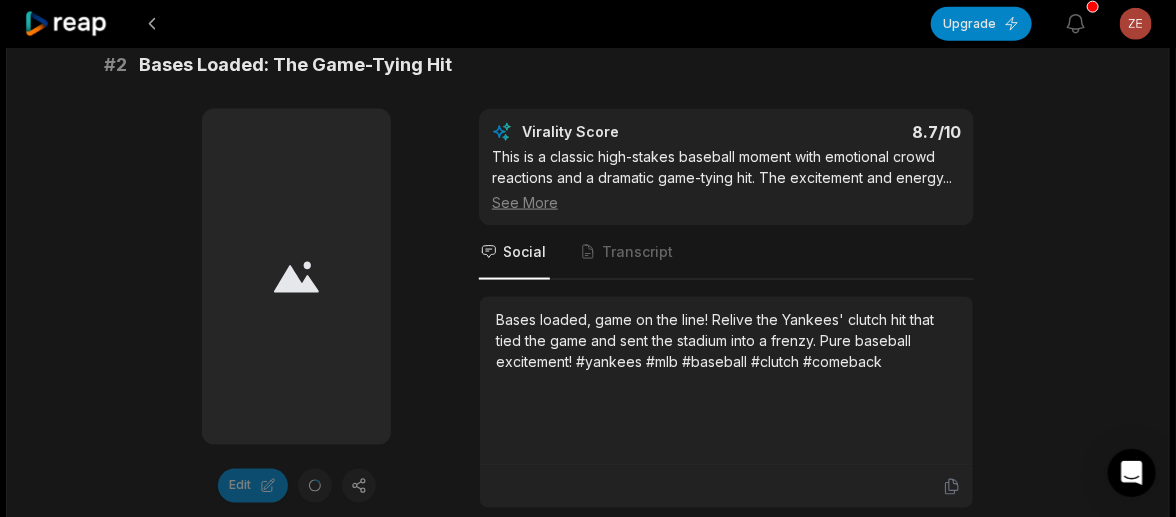 scroll, scrollTop: 899, scrollLeft: 0, axis: vertical 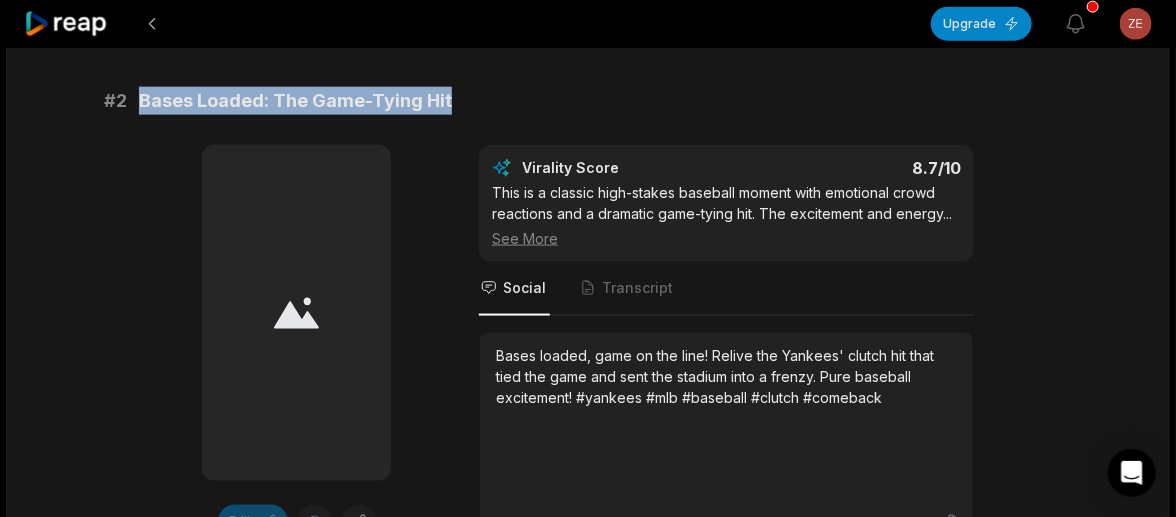 drag, startPoint x: 468, startPoint y: 116, endPoint x: 137, endPoint y: 110, distance: 331.05438 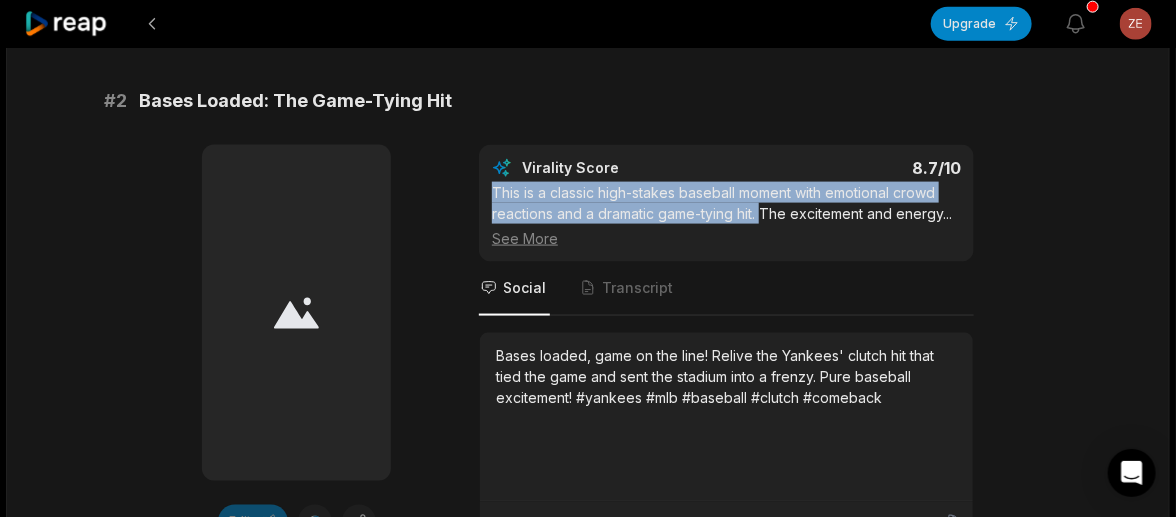 drag, startPoint x: 763, startPoint y: 237, endPoint x: 488, endPoint y: 213, distance: 276.0453 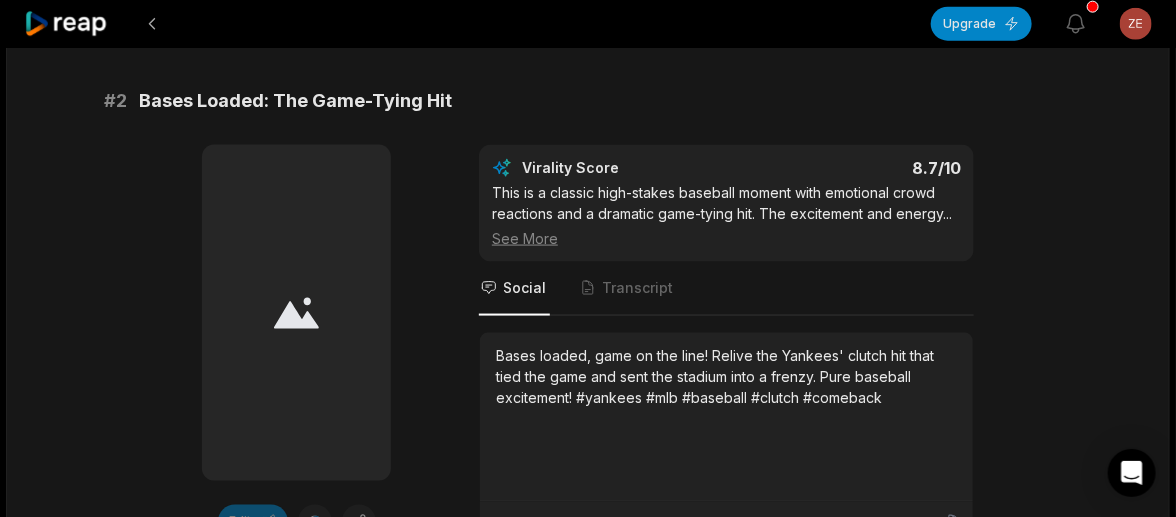 click on "08:03 Yankees knew what pitch was coming during their huge comeback against the Mariners, a breakdown 8 min ago English en 00:00  -  08:03 Portrait 60   fps Beasty Clips are  getting ready... Our AI is analyzing the video s . It will take few more minutes. # 1 Volpe's Heroics and the Winning Run Edit Virality Score 9 /10 The walk-off win and dramatic slide at the plate are peak baseball moments. The suspense and celebration are perfect for social media ...   See More Social Transcript Was he safe? Watch Volpe's daring slide as the Yankees walk off with the win! One of the most thrilling endings you'll see this season. #volpe #yankees #mlb #walkoff #baseball # 2 Bases Loaded: The Game-Tying Hit Edit Virality Score 8.7 /10 This is a classic high-stakes baseball moment with emotional crowd reactions and a dramatic game-tying hit. The excitement and energy ...   See More Social Transcript # 3 Is It Cheating? The Signal Debate Edit Virality Score 8.5 /10 ...   See More Social Transcript # 4" at bounding box center [588, 2242] 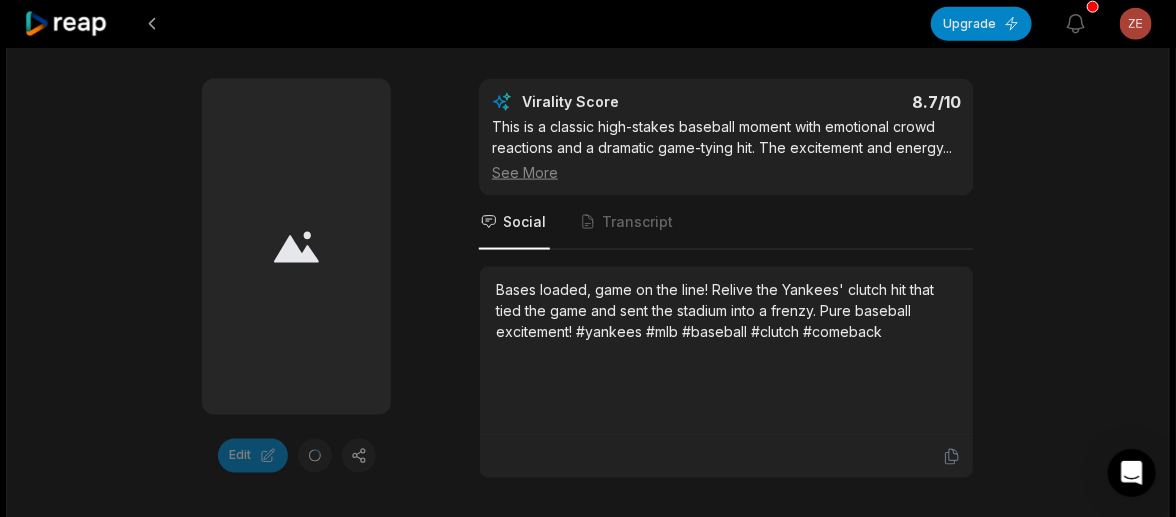 scroll, scrollTop: 1000, scrollLeft: 0, axis: vertical 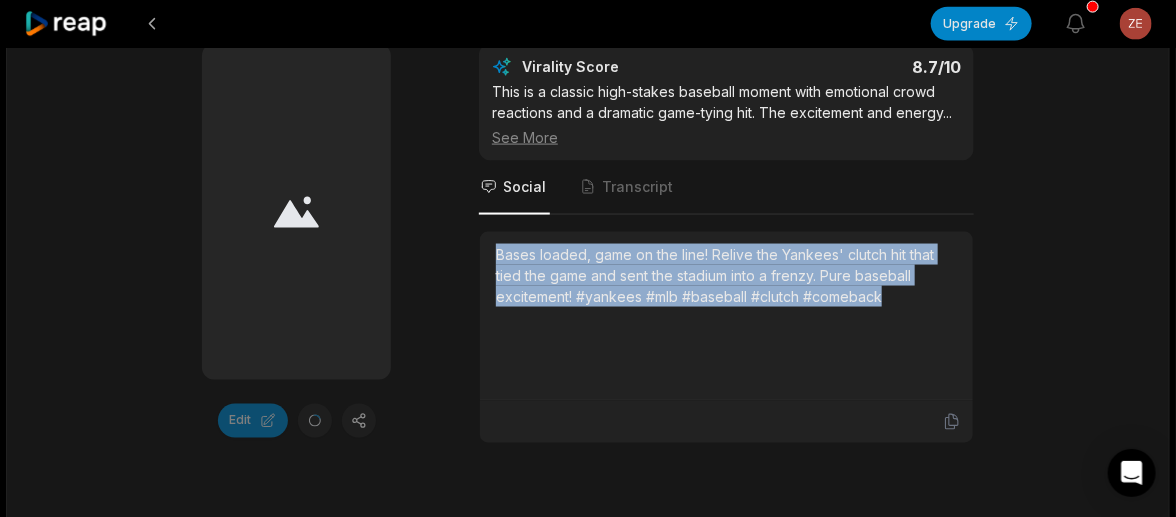 drag, startPoint x: 880, startPoint y: 314, endPoint x: 440, endPoint y: 256, distance: 443.80627 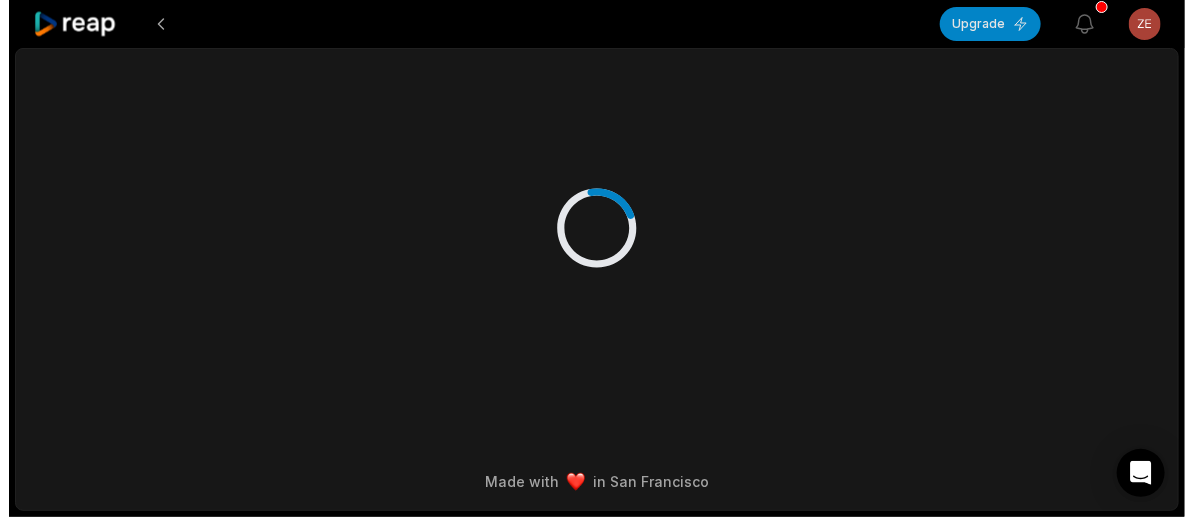 scroll, scrollTop: 0, scrollLeft: 0, axis: both 